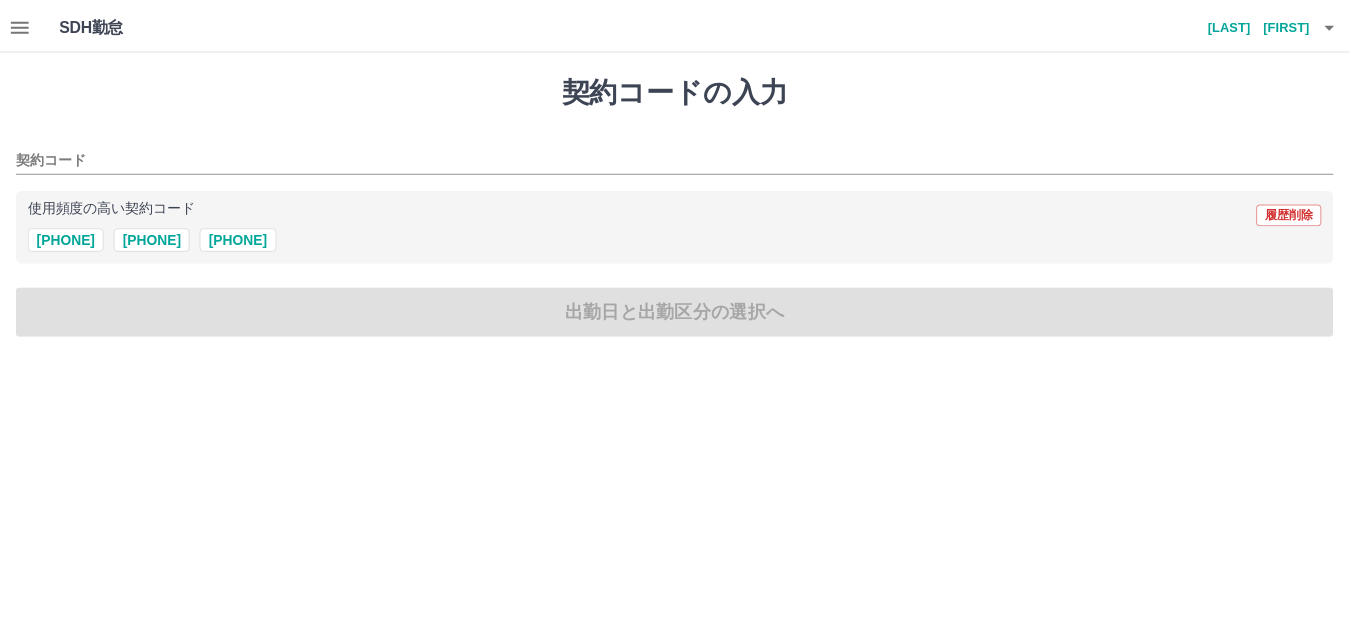 scroll, scrollTop: 0, scrollLeft: 0, axis: both 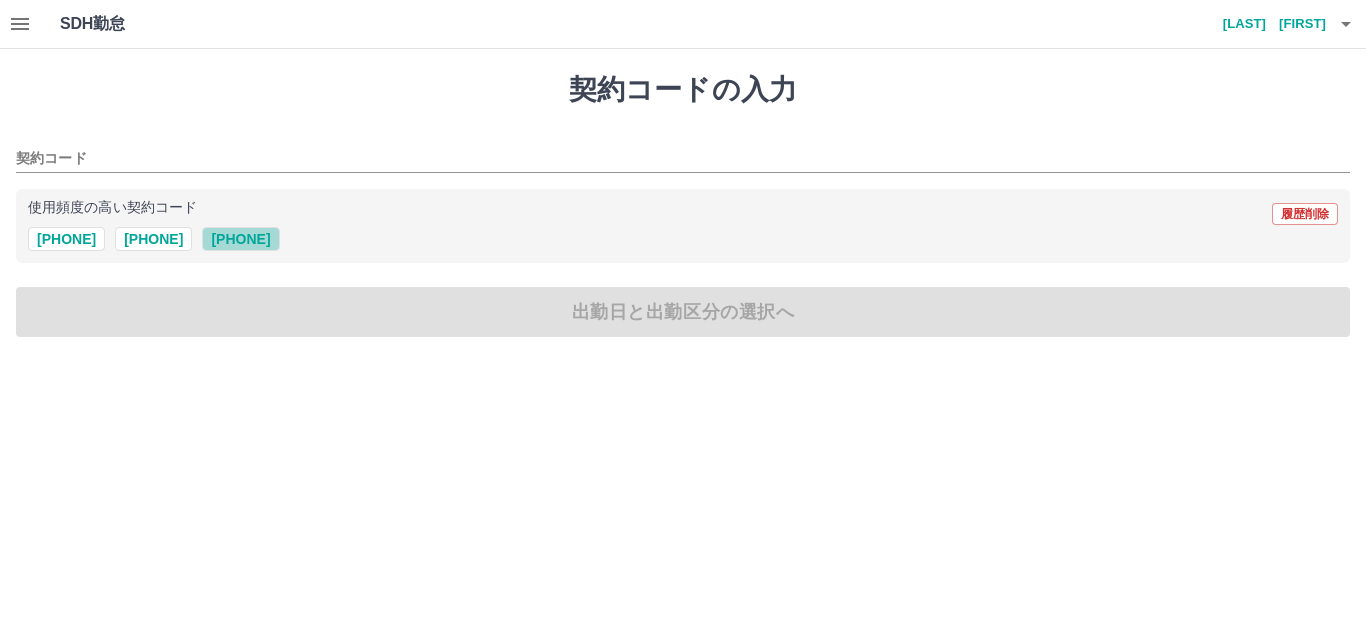 click on "[PHONE]" at bounding box center [240, 239] 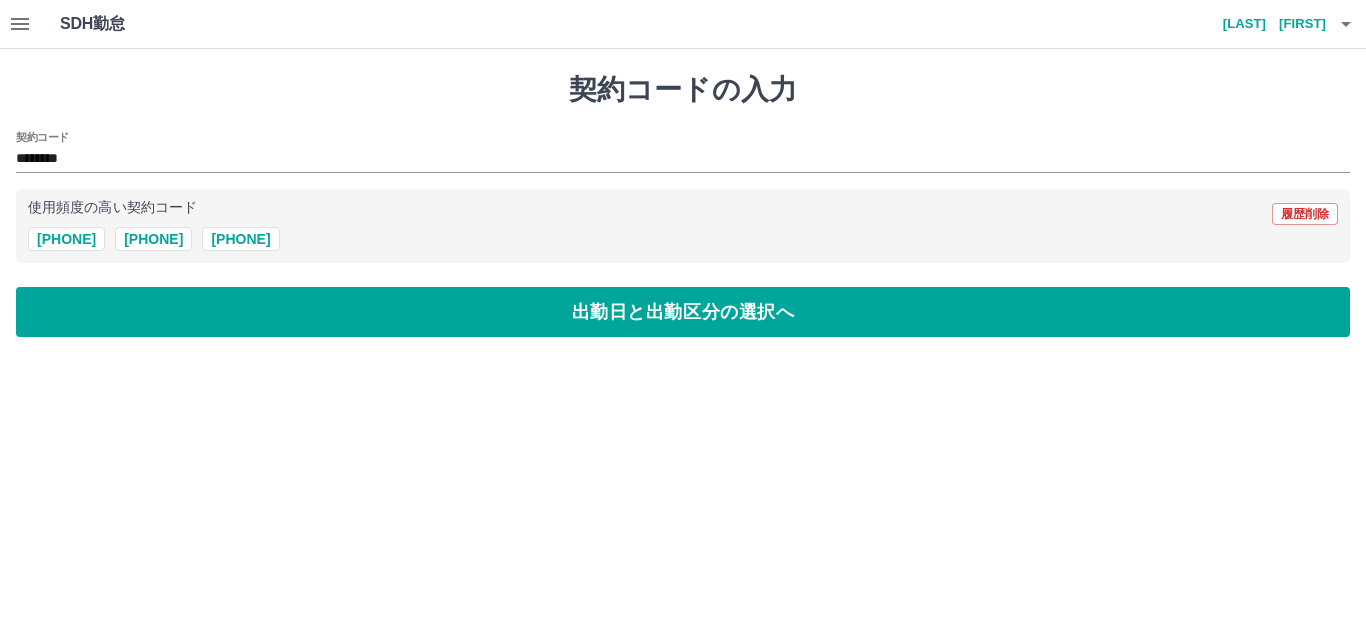 click 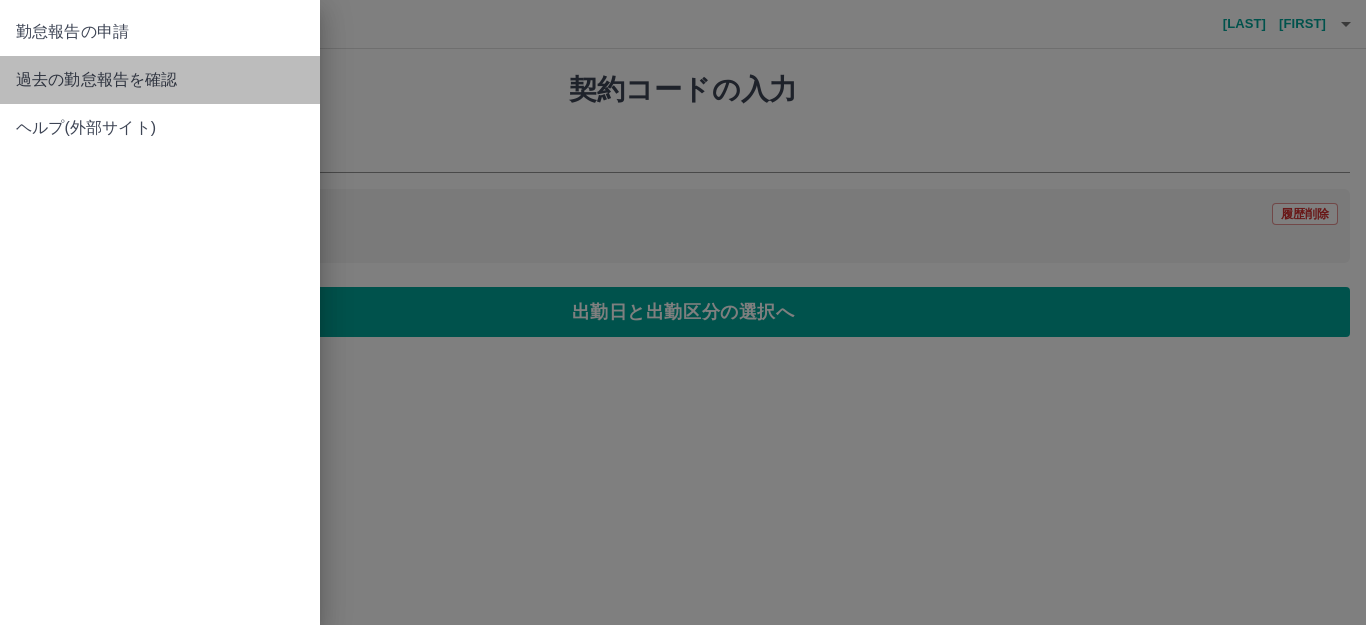 click on "過去の勤怠報告を確認" at bounding box center (160, 80) 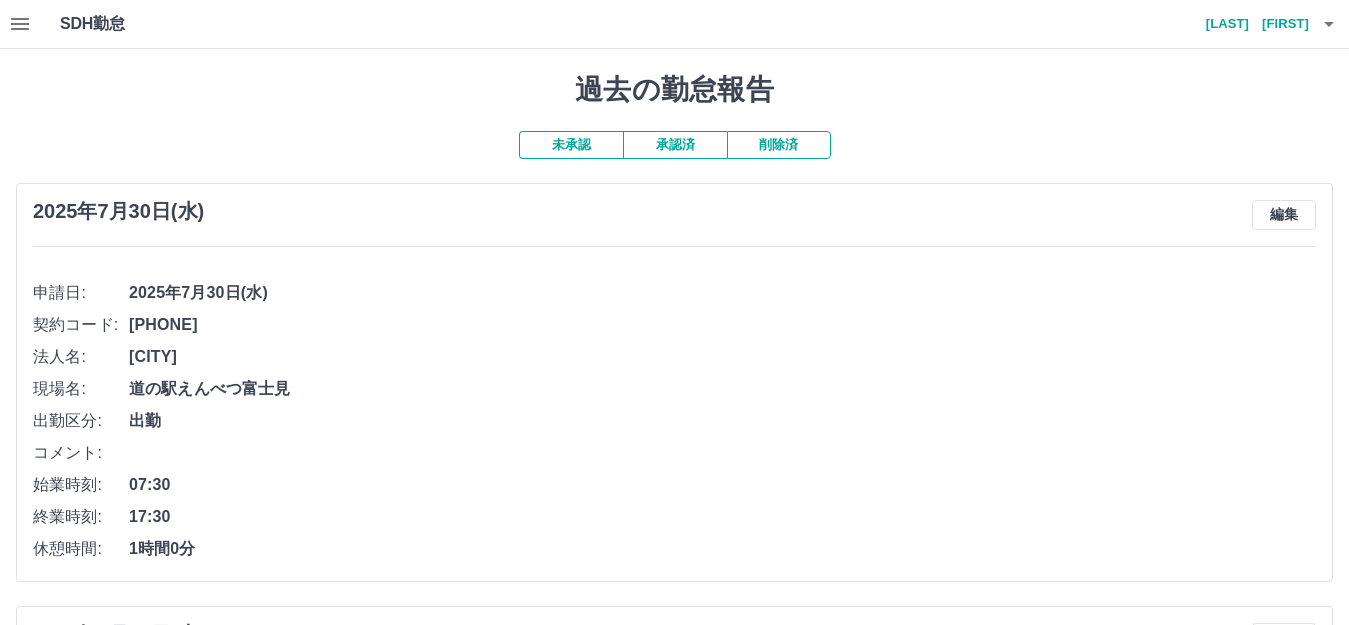click 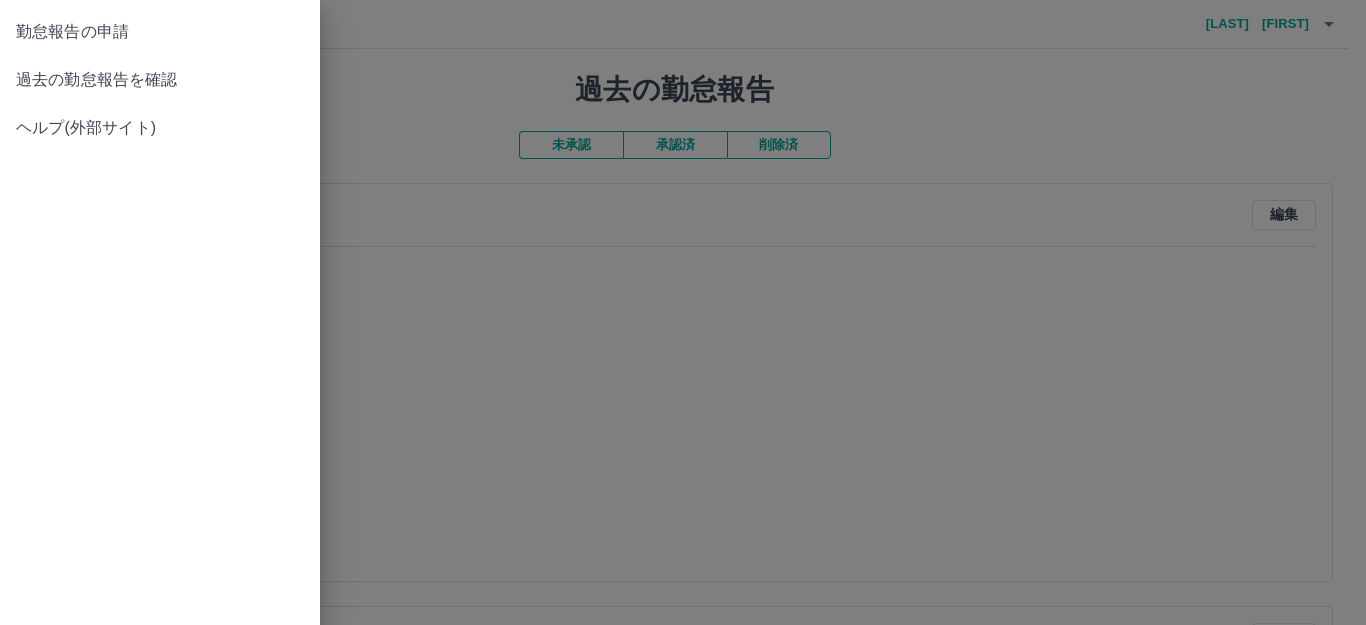 click on "勤怠報告の申請" at bounding box center [160, 32] 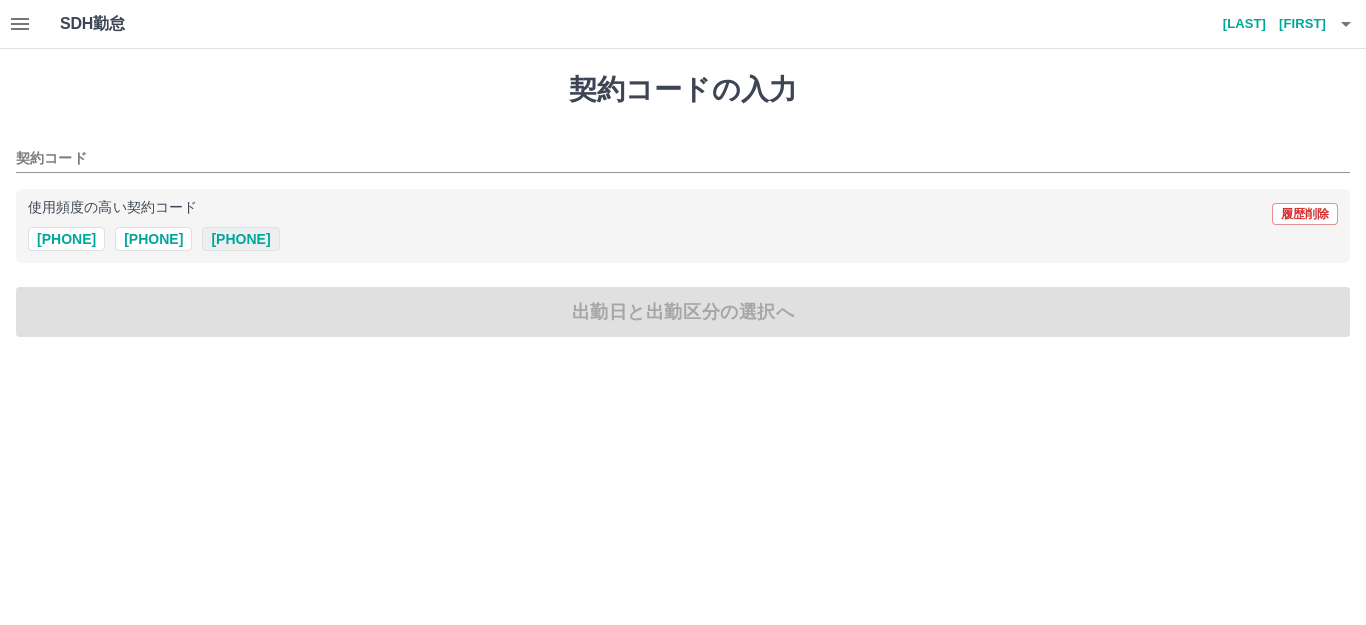 click on "[PHONE]" at bounding box center (240, 239) 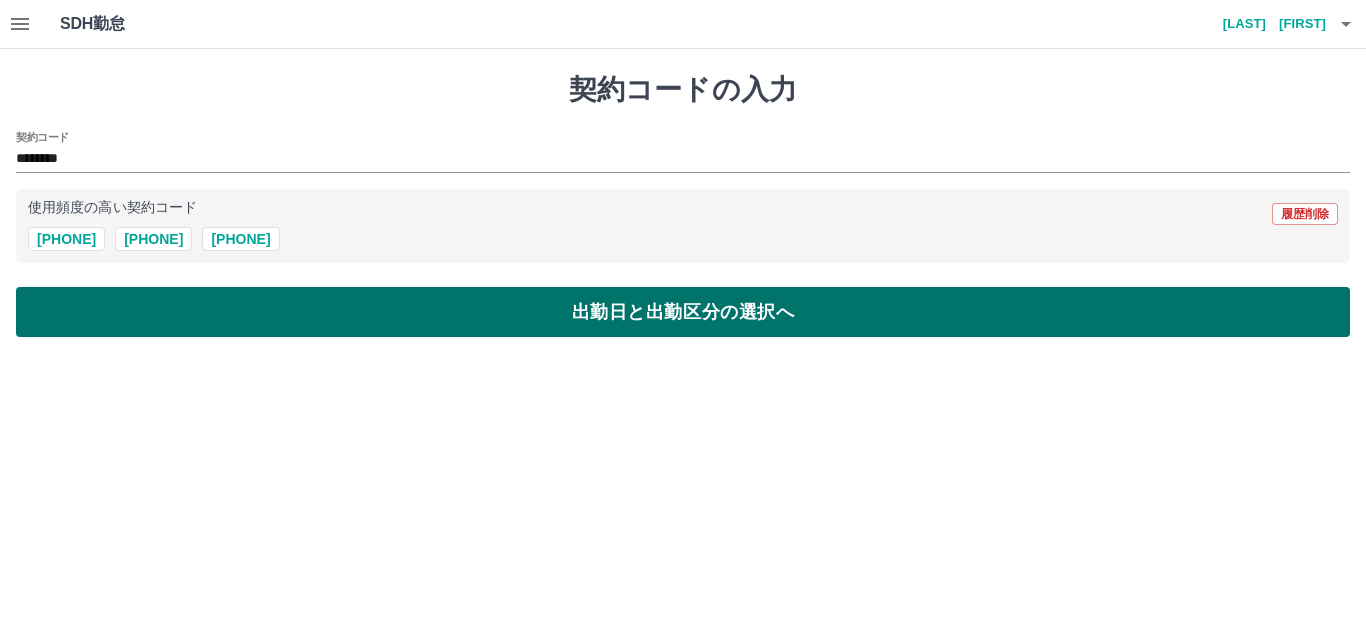 click on "出勤日と出勤区分の選択へ" at bounding box center [683, 312] 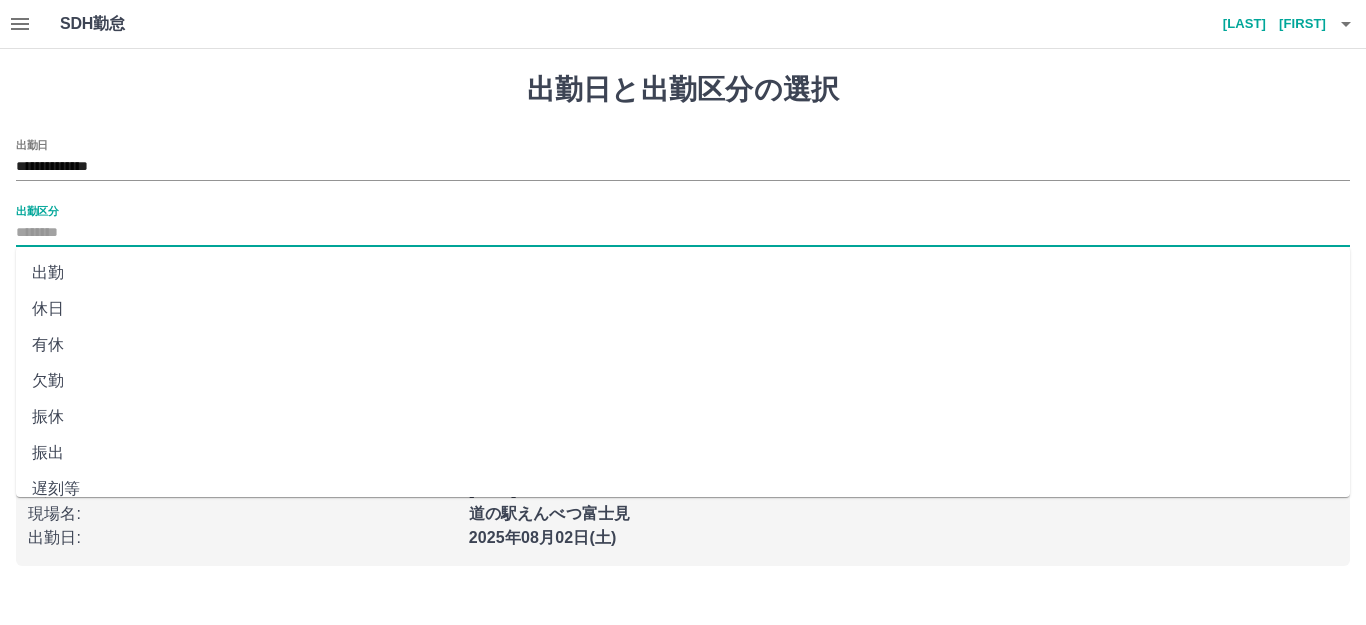 click on "出勤区分" at bounding box center (683, 233) 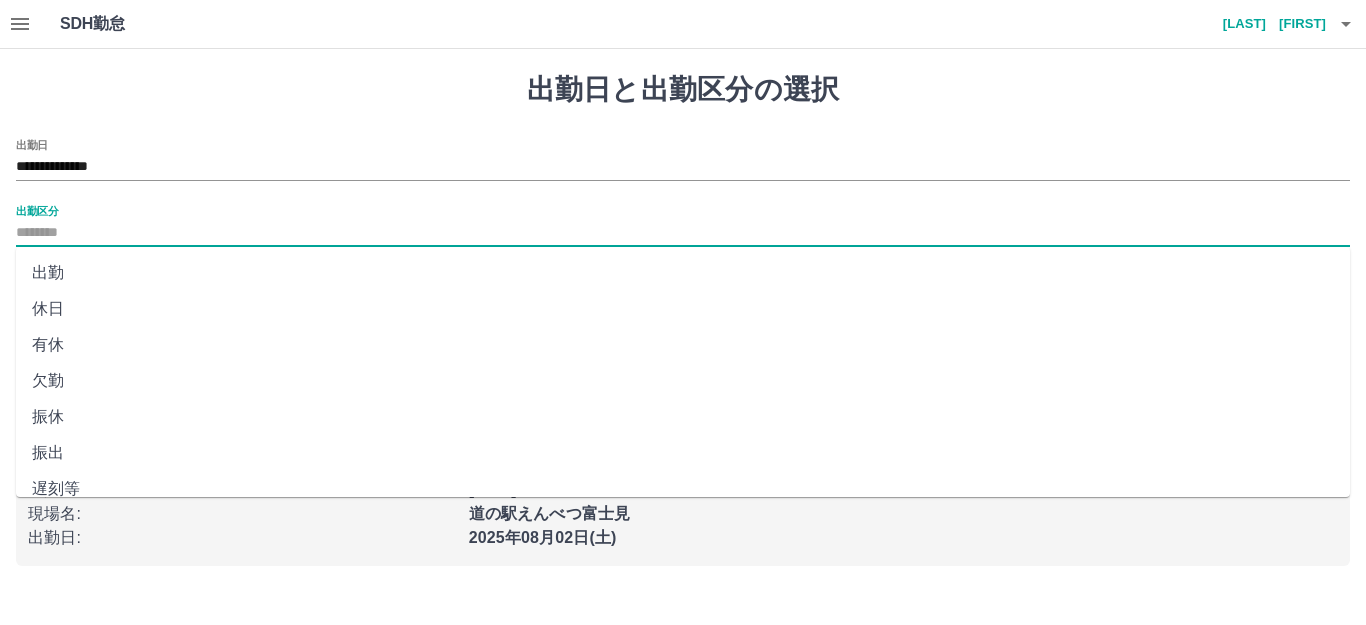click on "出勤" at bounding box center [683, 273] 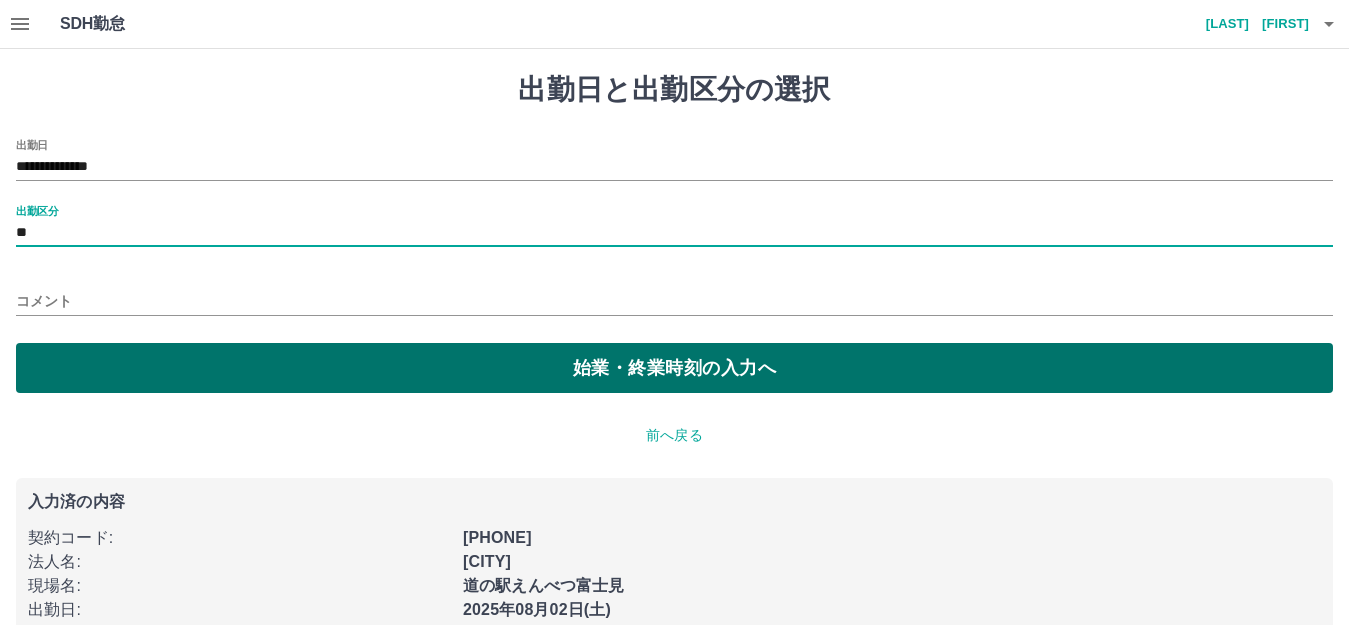 click on "始業・終業時刻の入力へ" at bounding box center [674, 368] 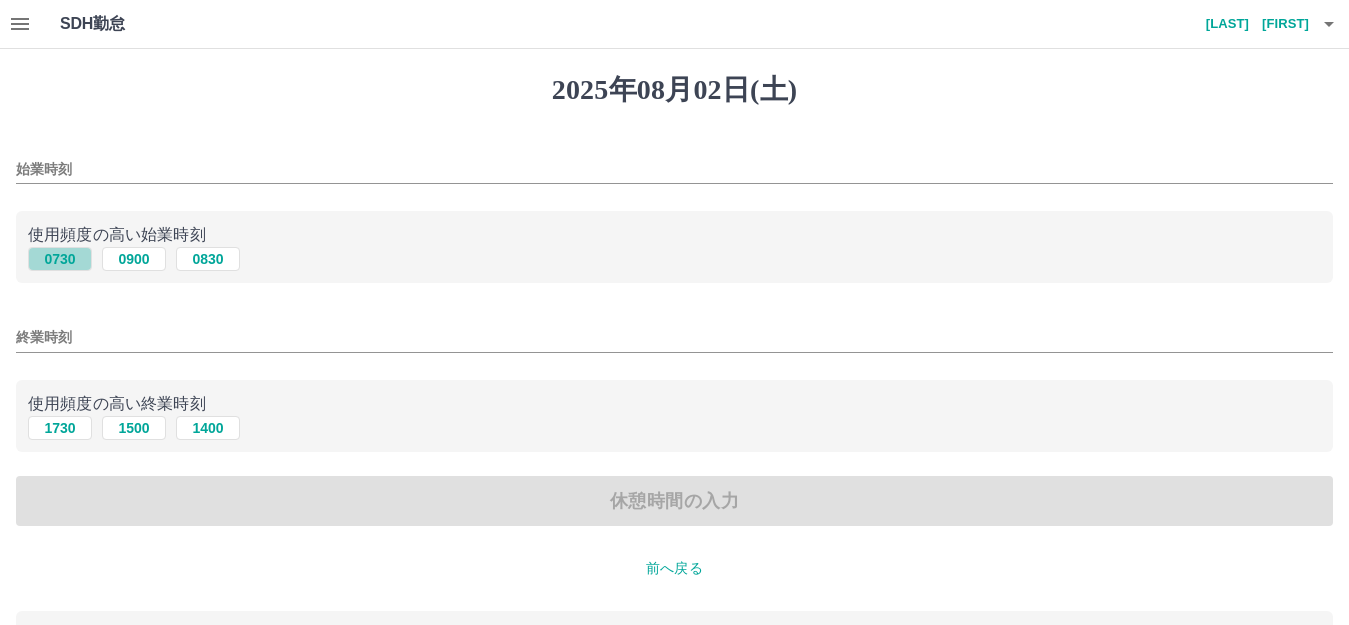 click on "0730" at bounding box center (60, 259) 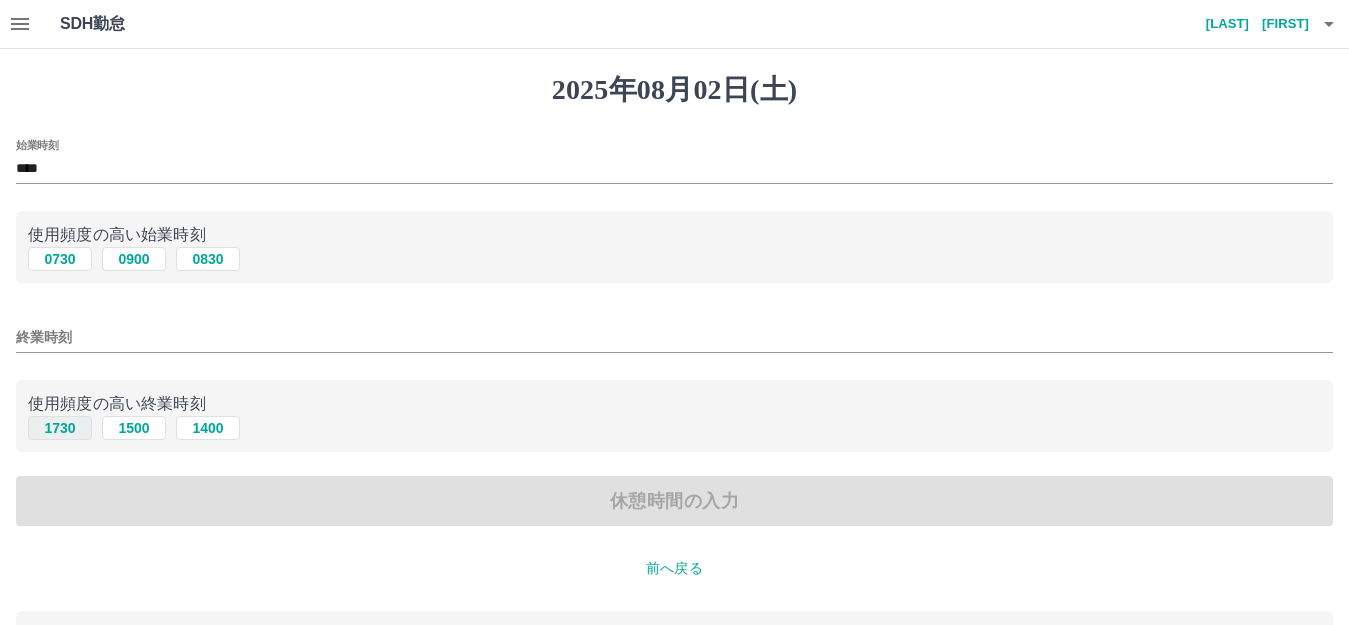 click on "1730" at bounding box center [60, 428] 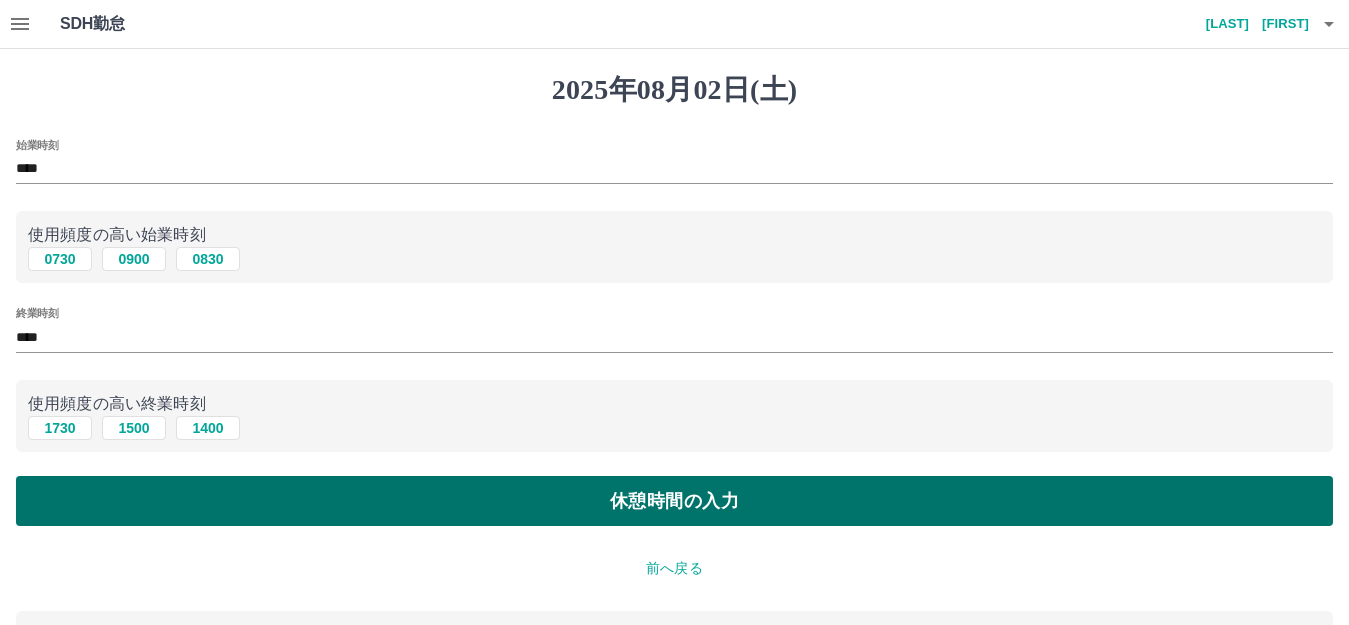click on "休憩時間の入力" at bounding box center [674, 501] 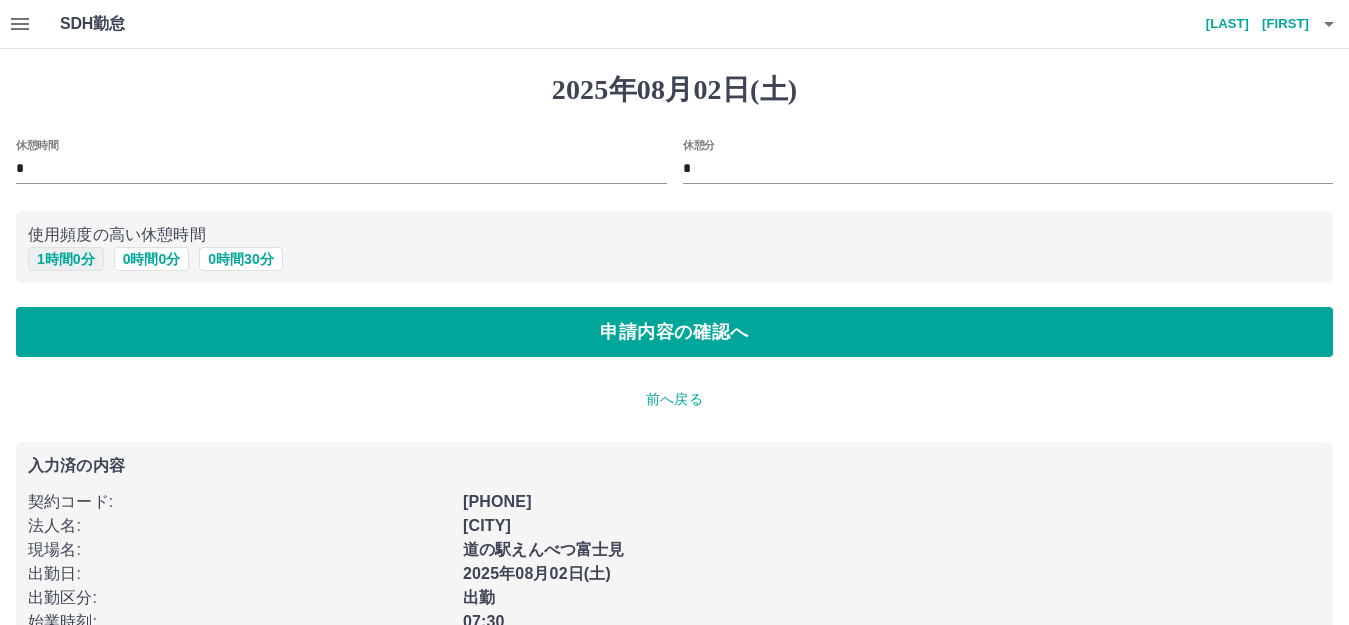 click on "1 時間 0 分" at bounding box center [66, 259] 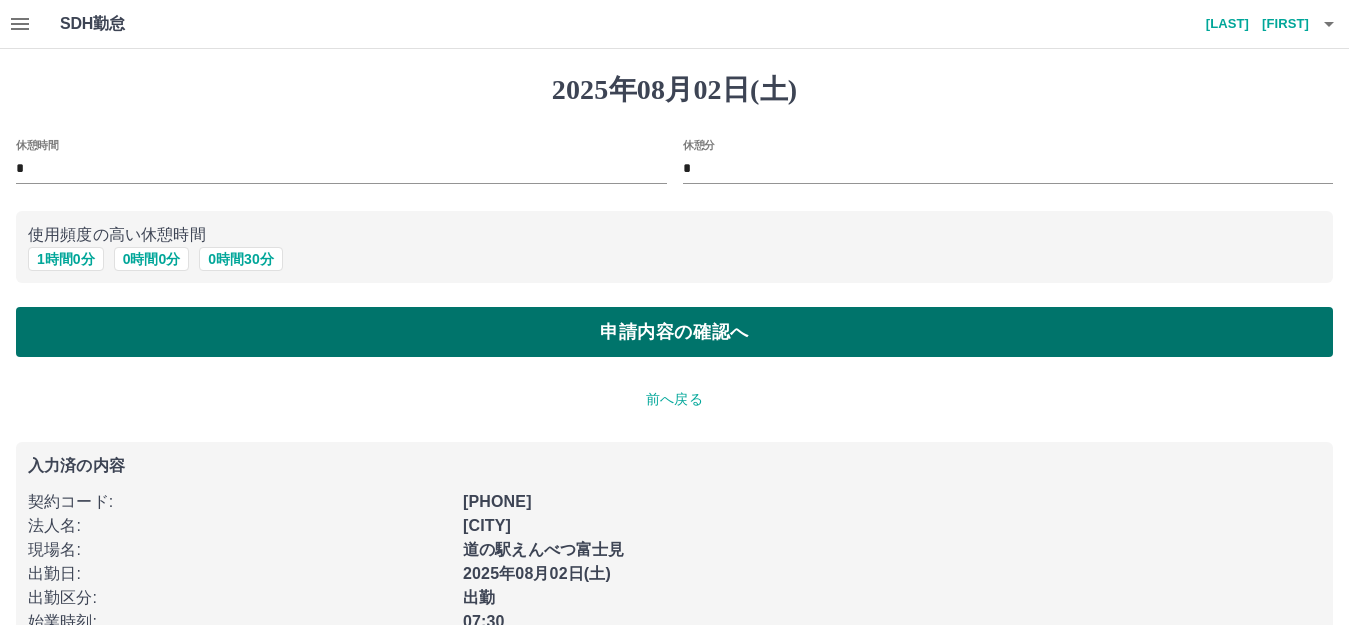 click on "申請内容の確認へ" at bounding box center (674, 332) 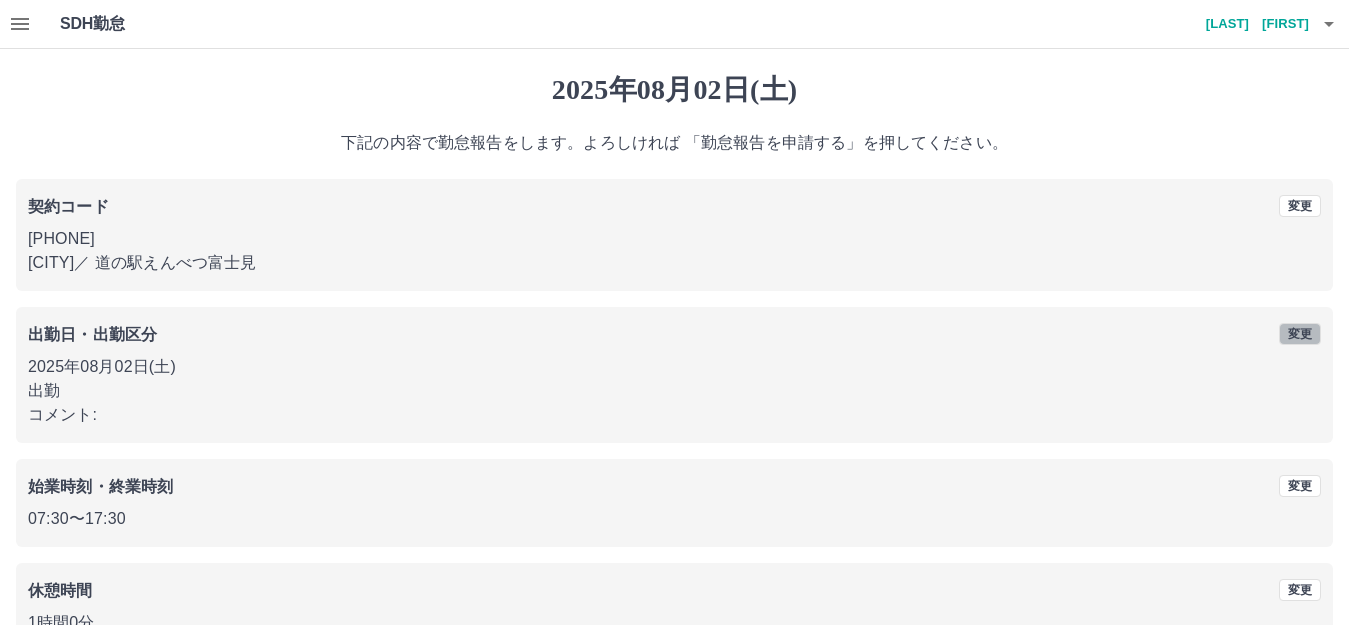click on "変更" at bounding box center (1300, 334) 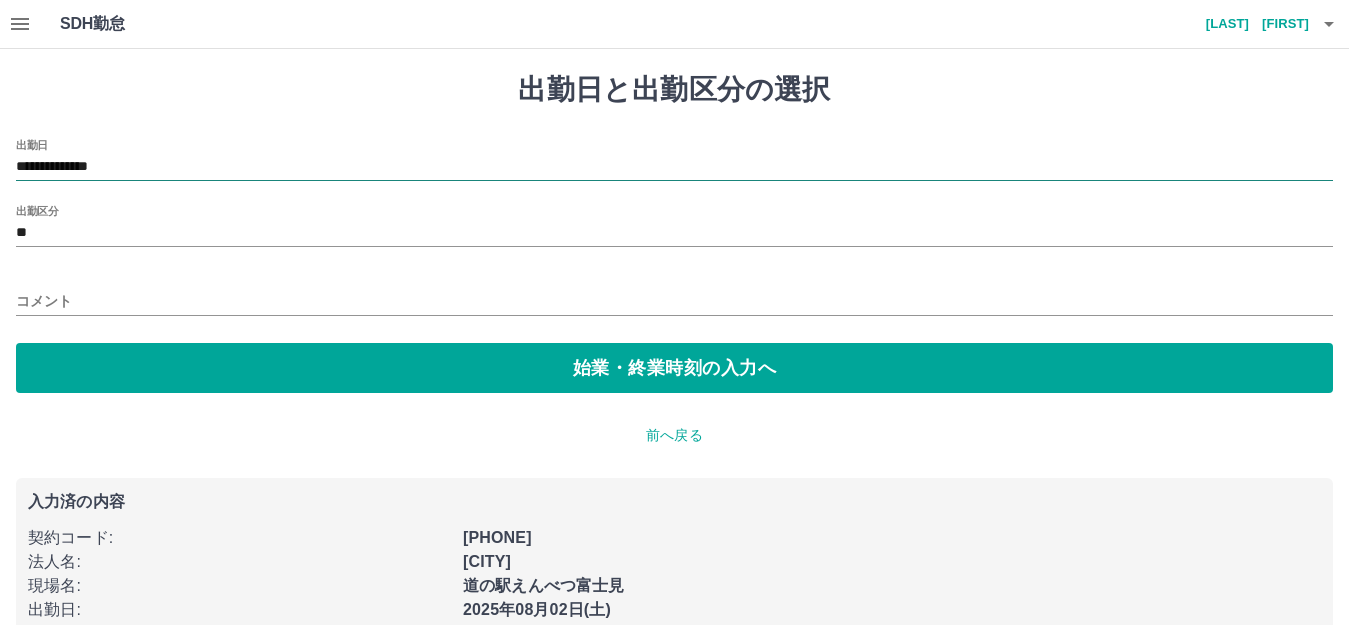 click on "**********" at bounding box center (674, 167) 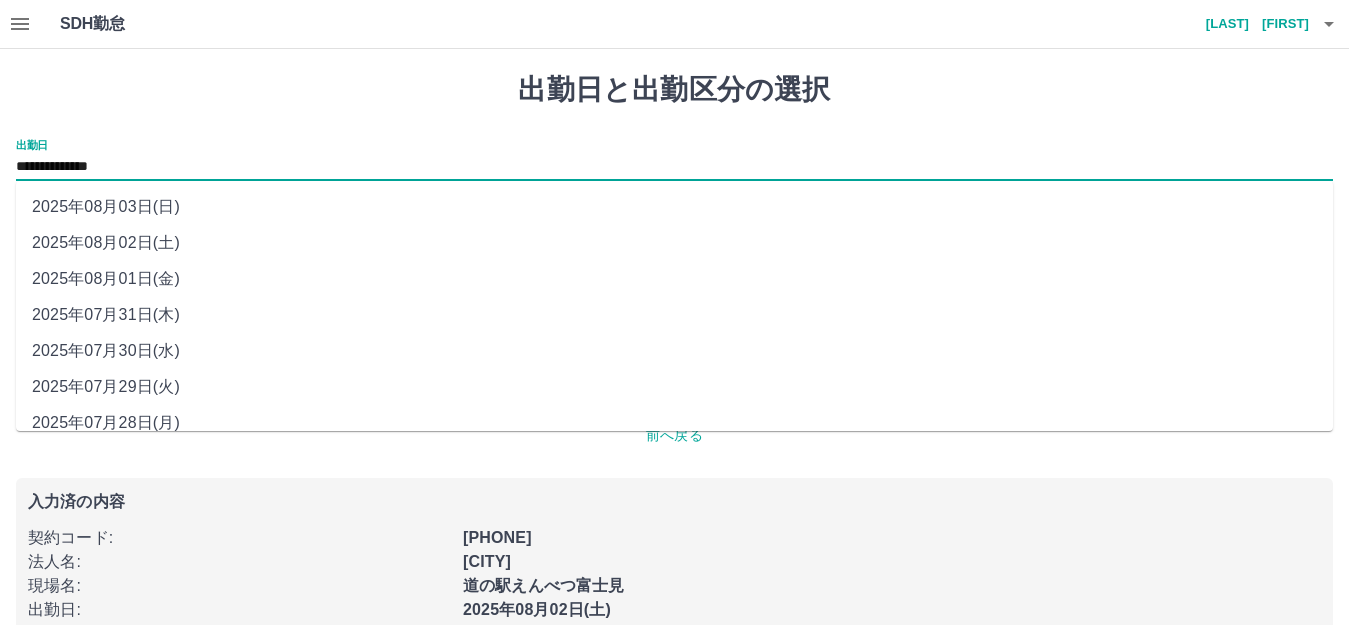click on "2025年08月01日(金)" at bounding box center (674, 279) 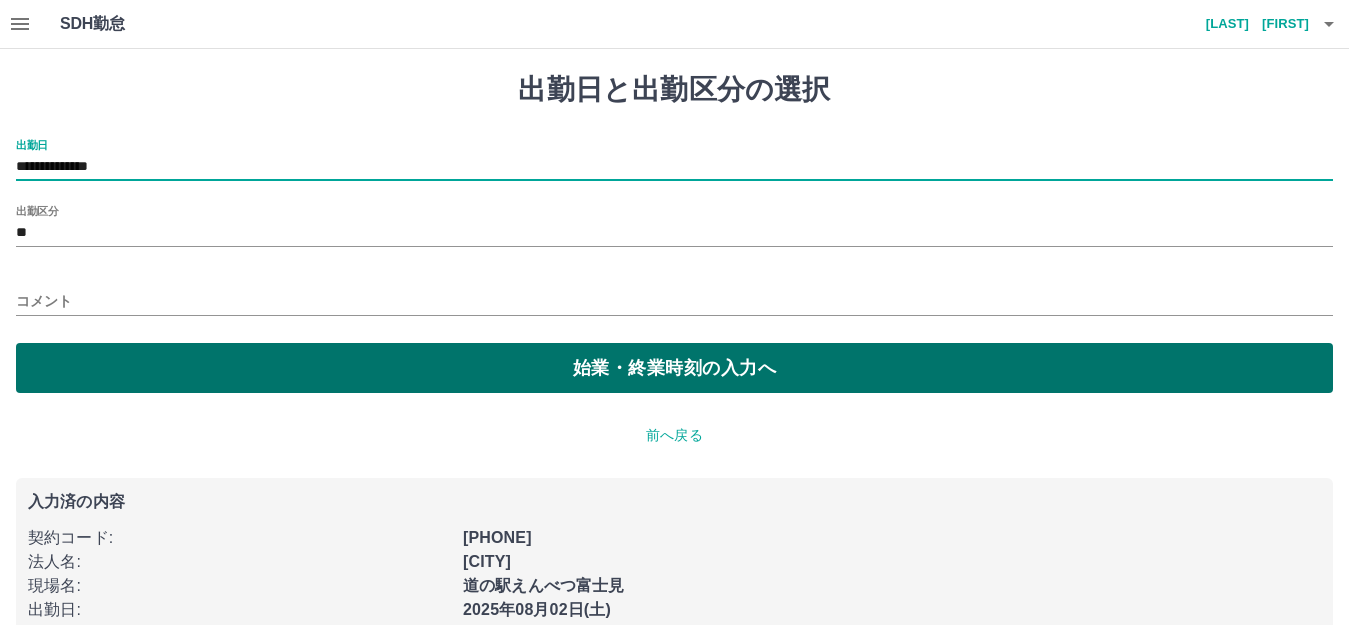 click on "始業・終業時刻の入力へ" at bounding box center (674, 368) 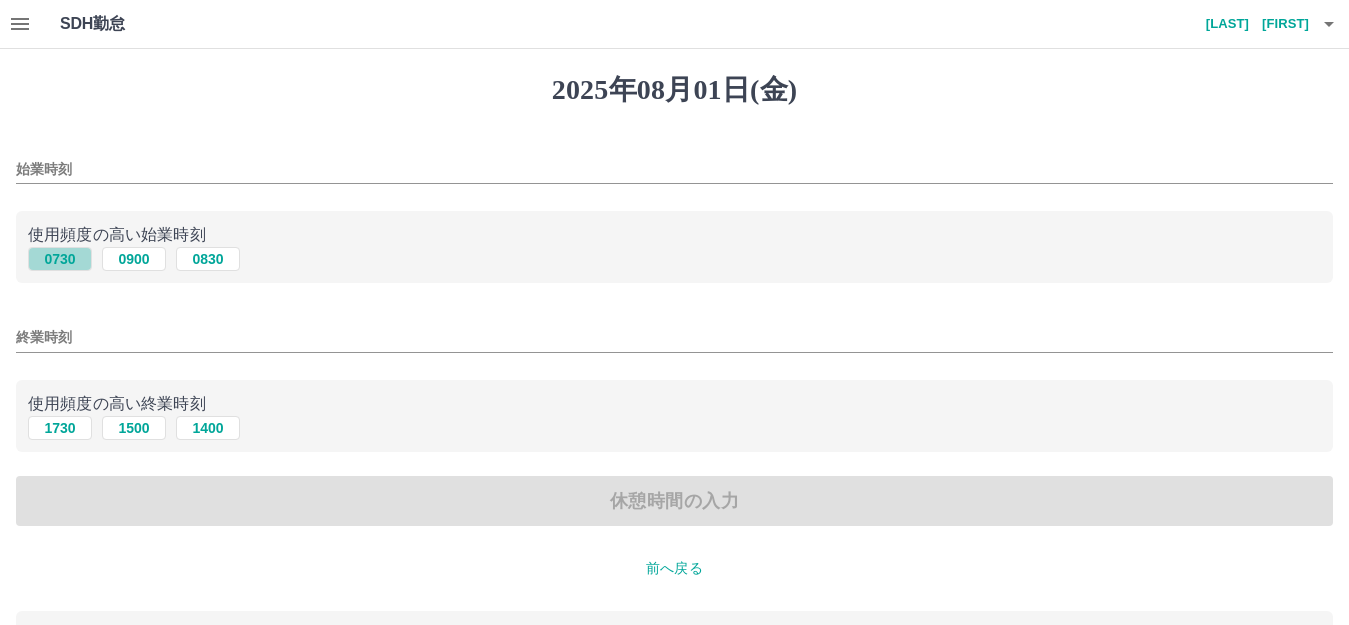 click on "0730" at bounding box center [60, 259] 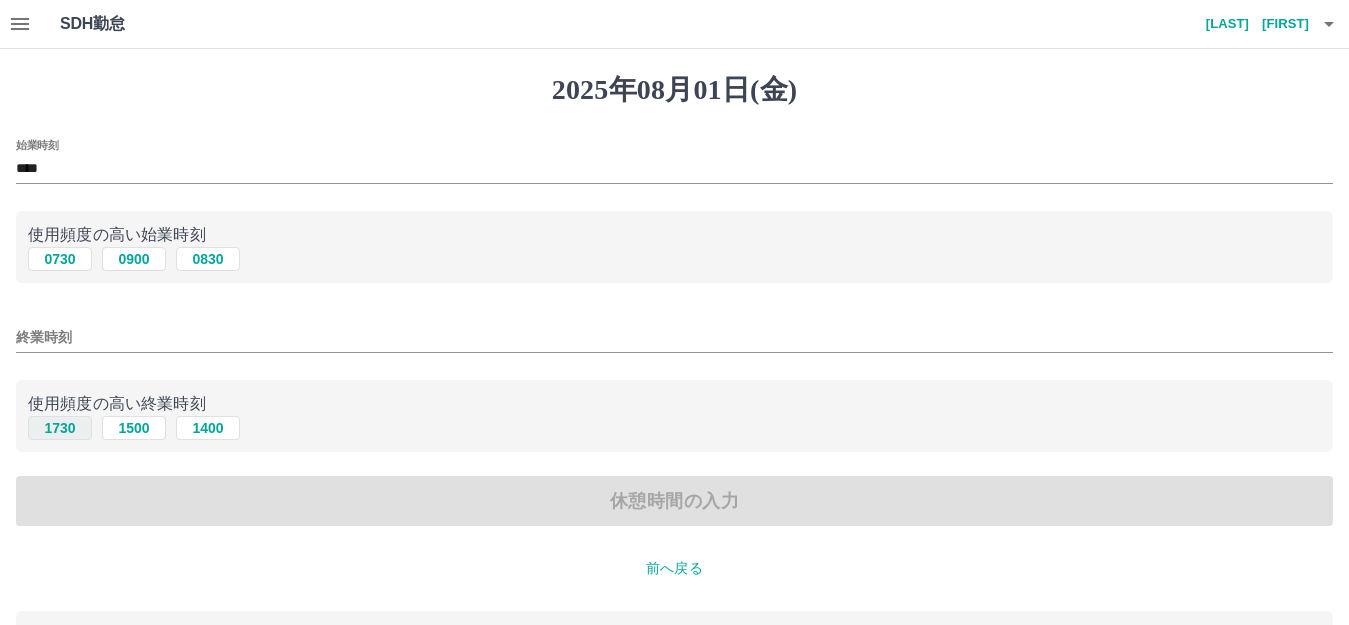 click on "1730" at bounding box center (60, 428) 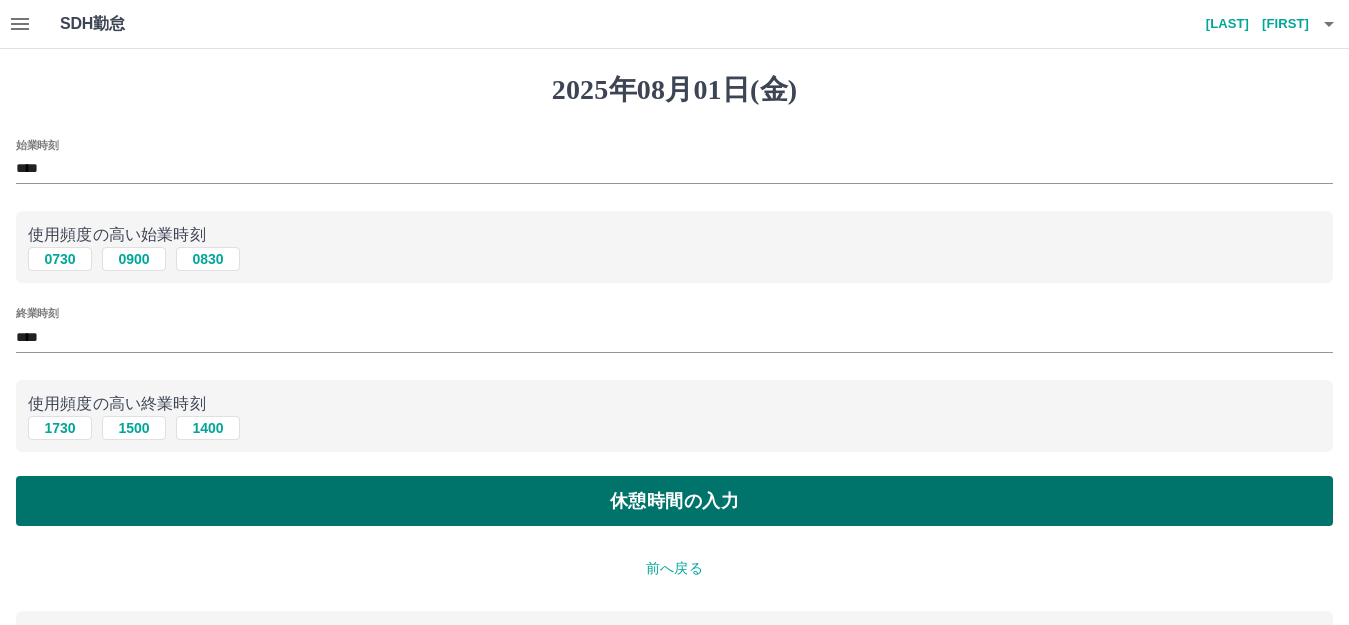 click on "休憩時間の入力" at bounding box center [674, 501] 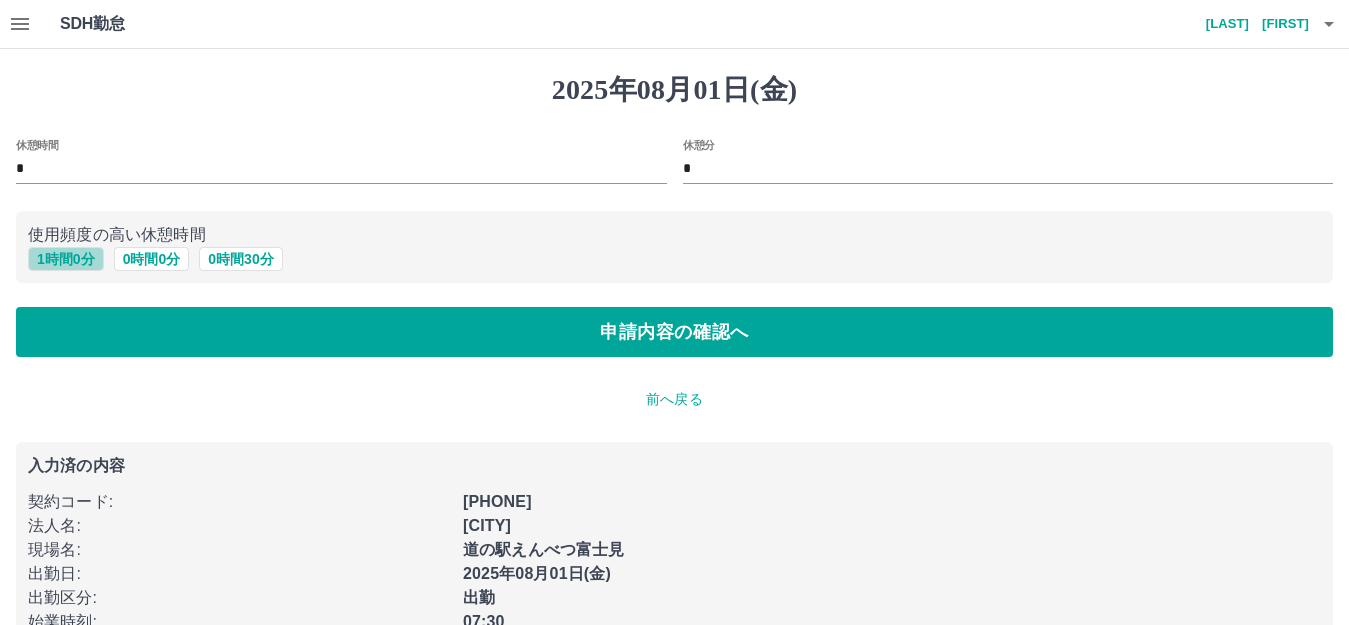 click on "1 時間 0 分" at bounding box center (66, 259) 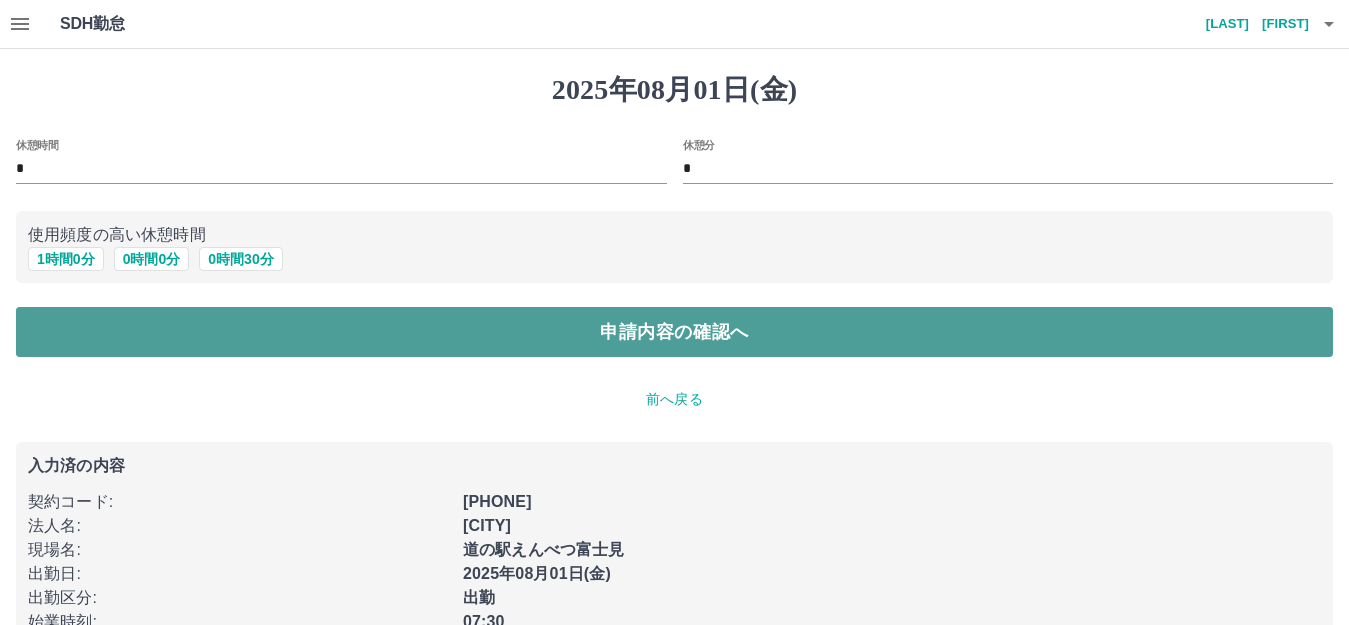 click on "申請内容の確認へ" at bounding box center [674, 332] 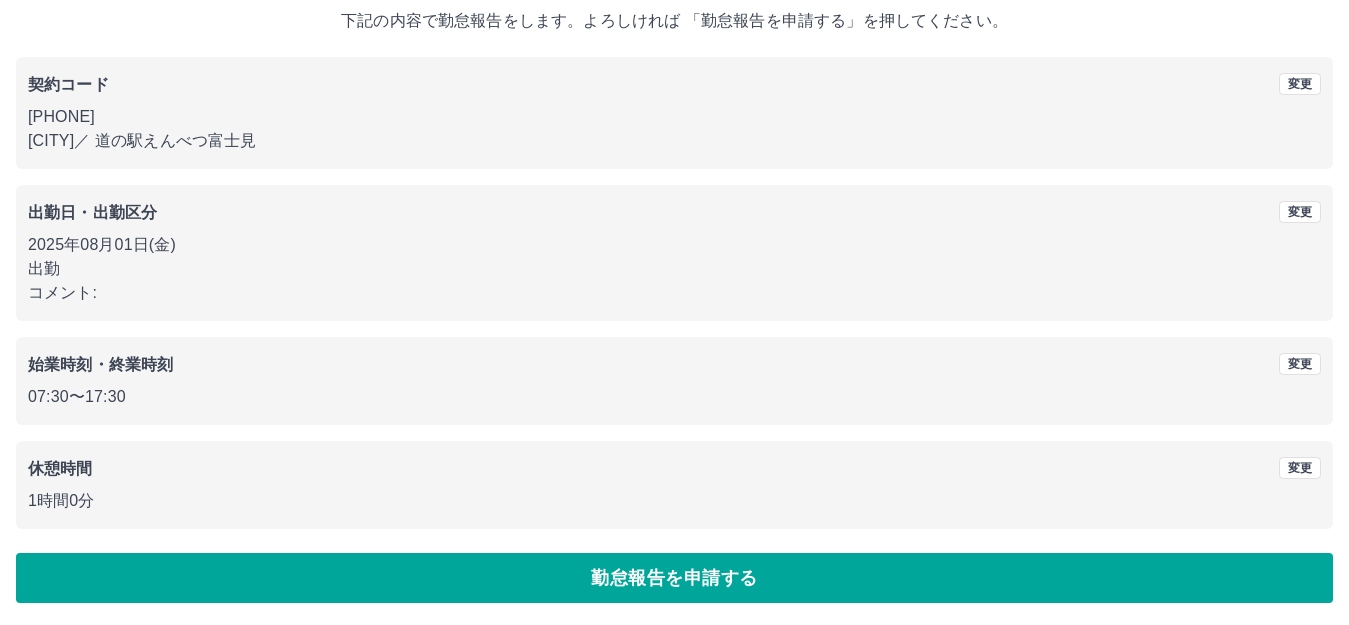 scroll, scrollTop: 124, scrollLeft: 0, axis: vertical 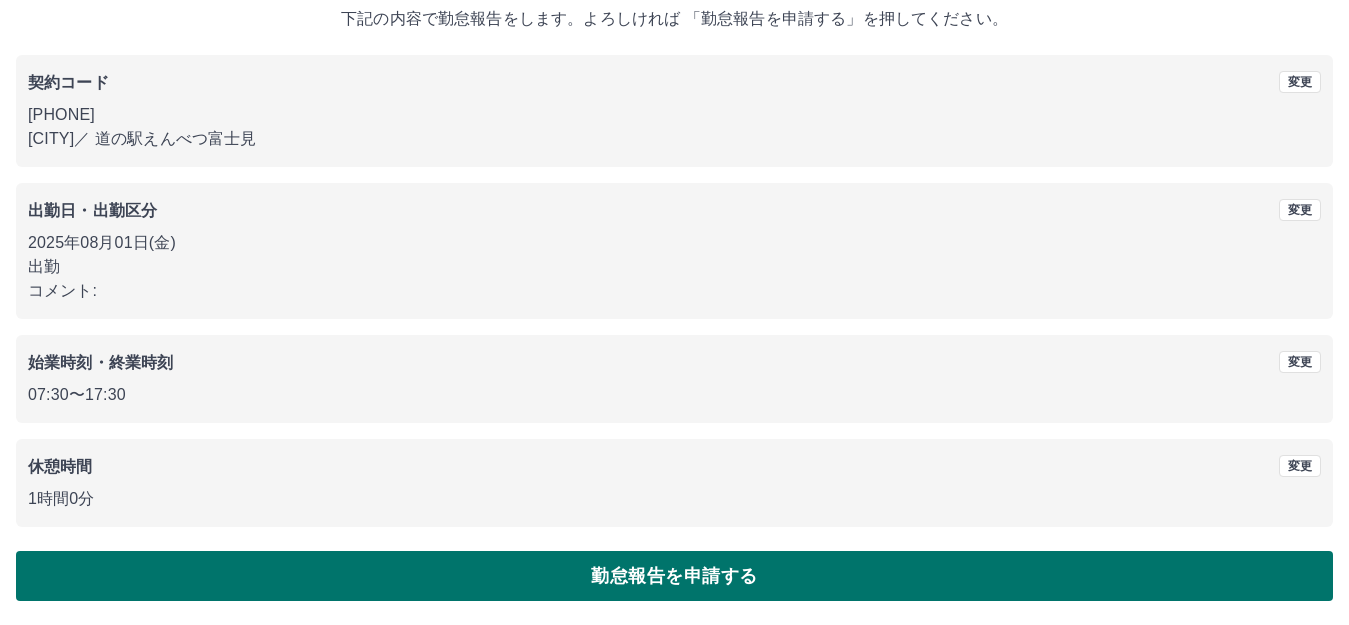 click on "勤怠報告を申請する" at bounding box center (674, 576) 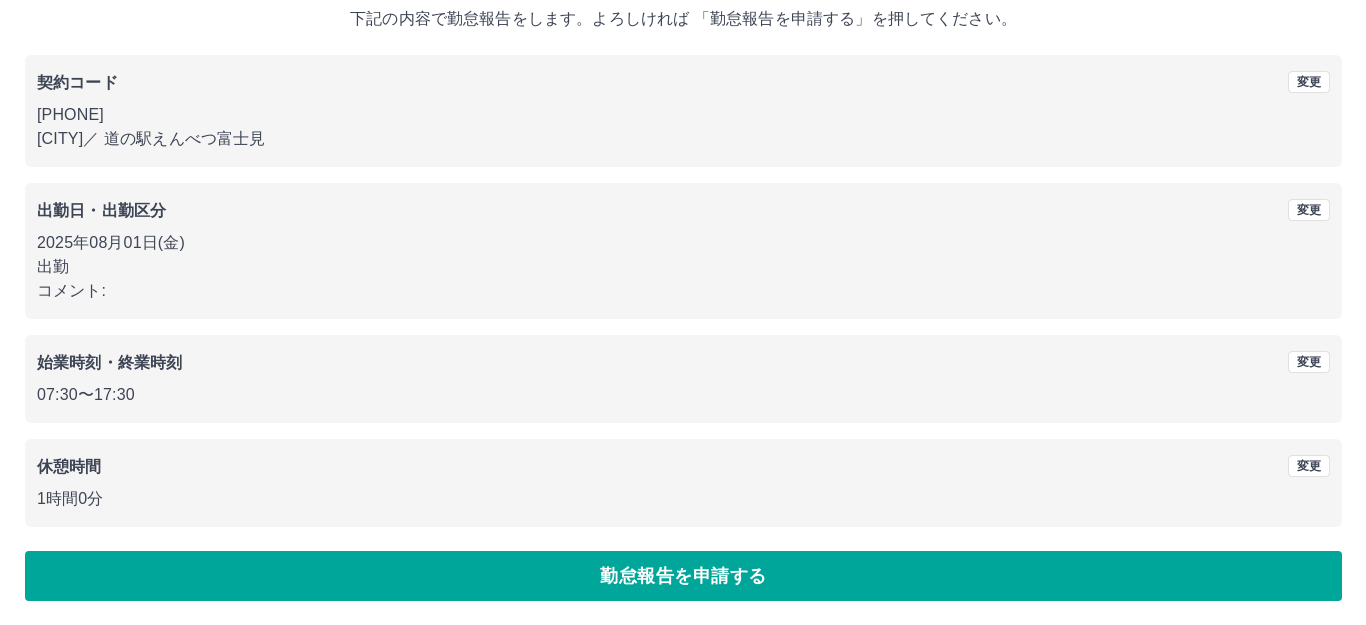 scroll, scrollTop: 0, scrollLeft: 0, axis: both 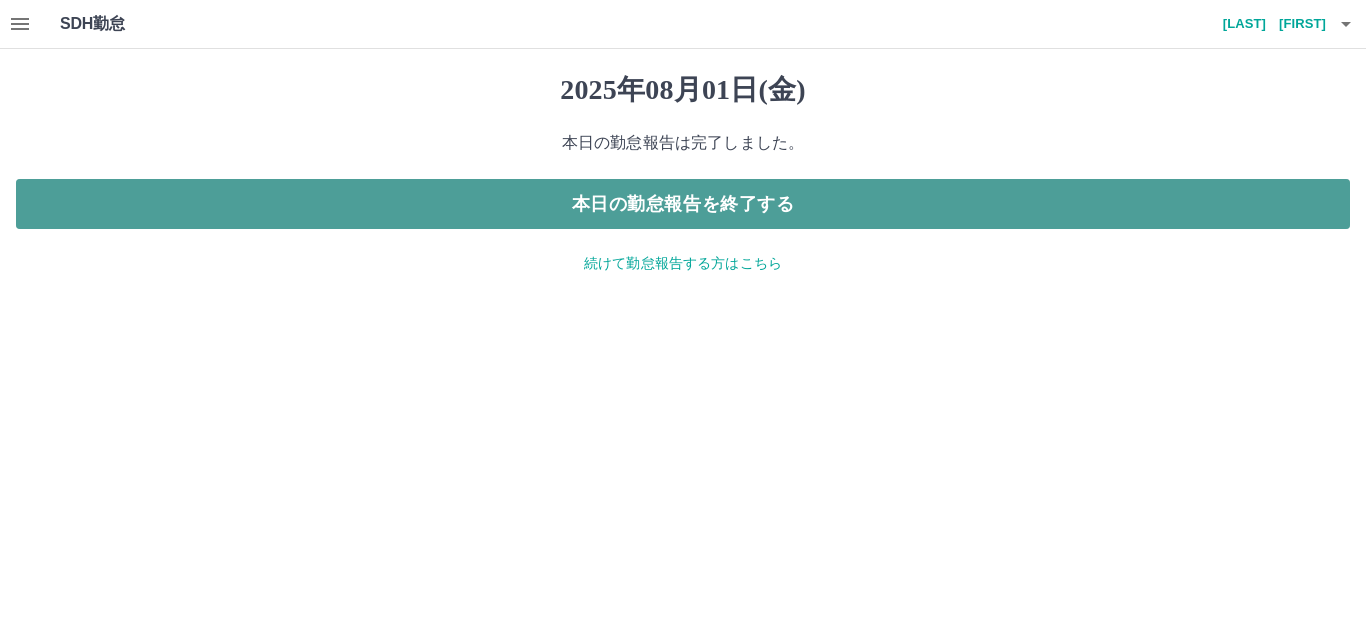 click on "本日の勤怠報告を終了する" at bounding box center (683, 204) 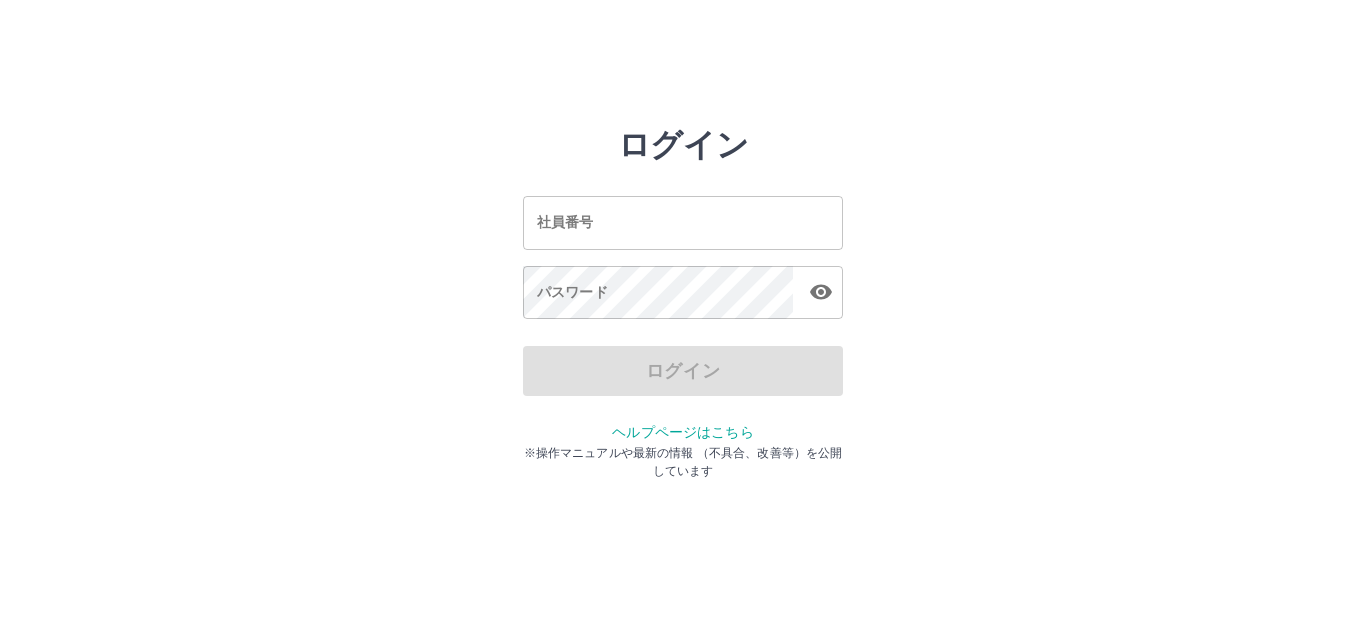 scroll, scrollTop: 0, scrollLeft: 0, axis: both 